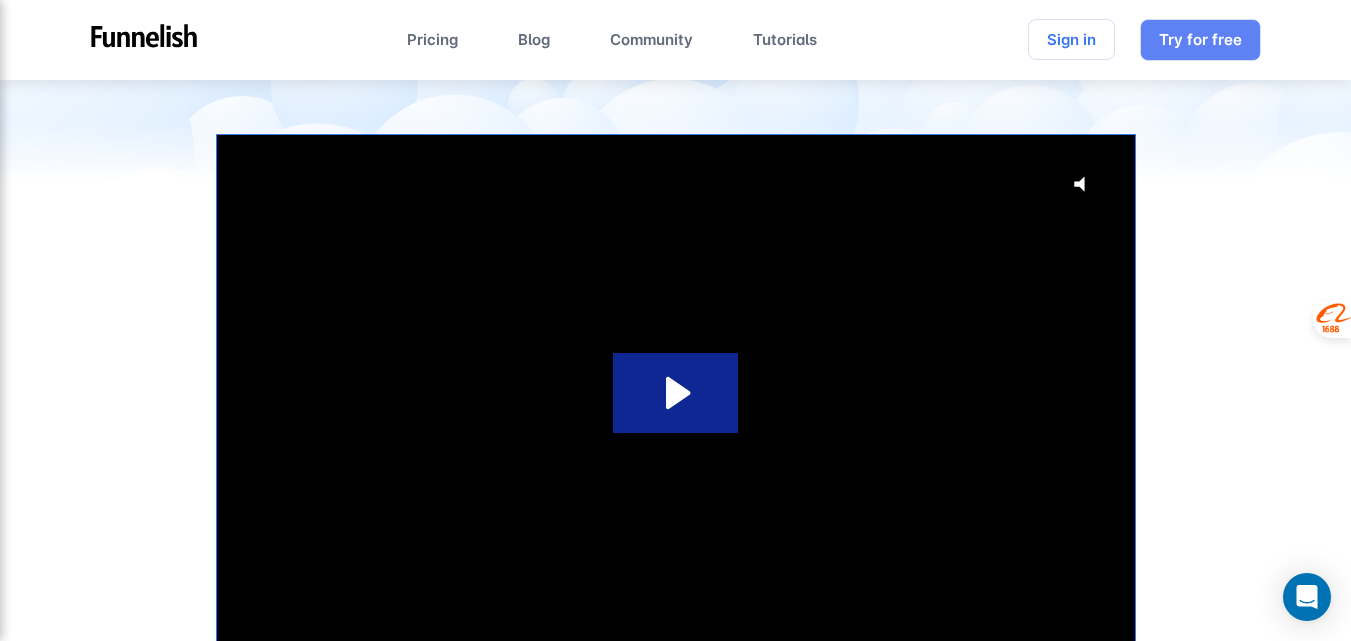 scroll, scrollTop: 600, scrollLeft: 0, axis: vertical 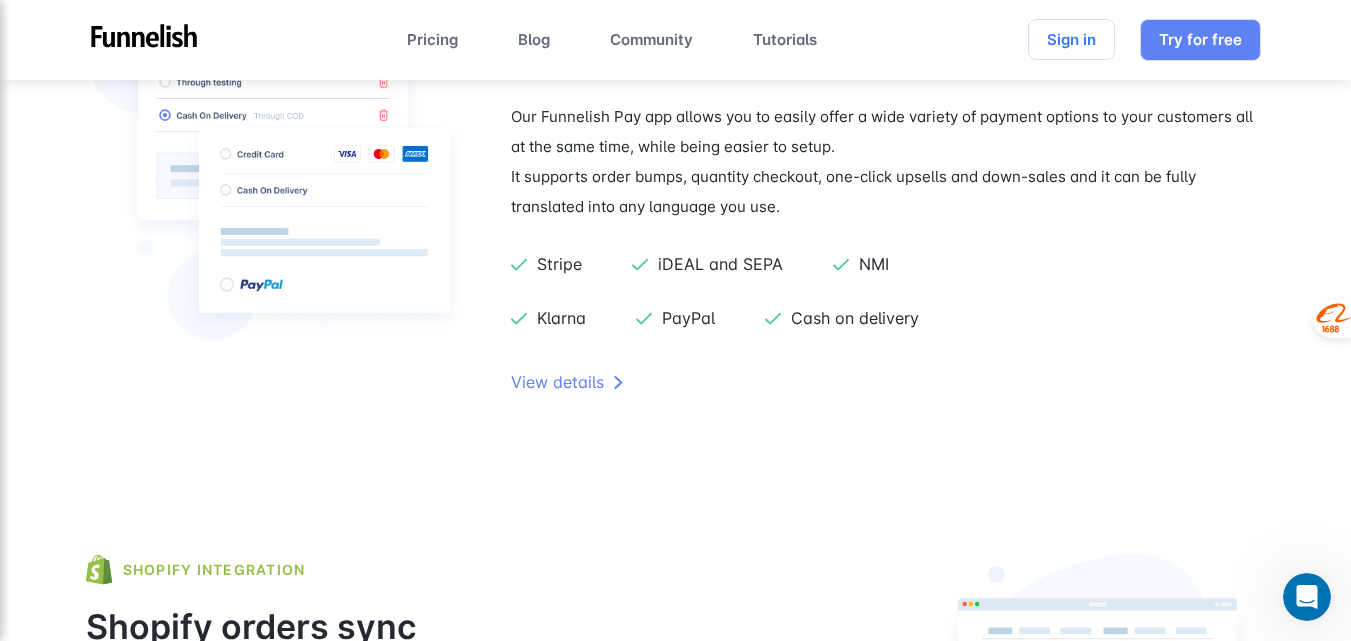 click on "Pricing" at bounding box center [432, 40] 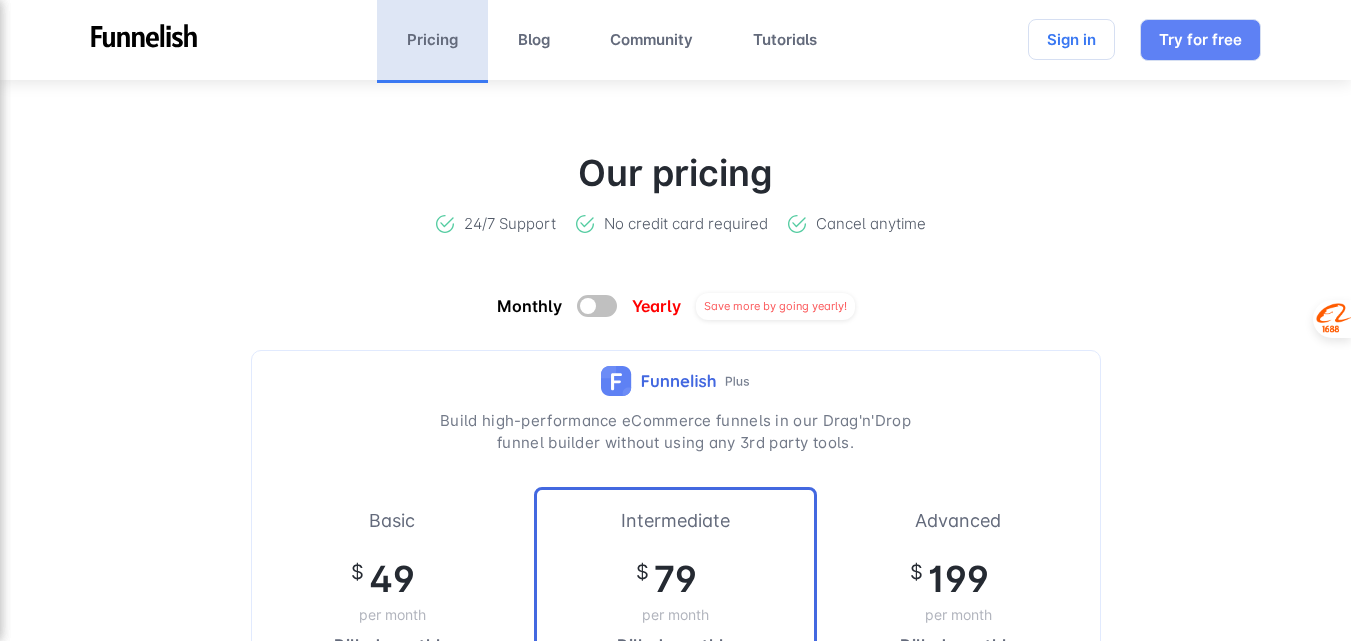 scroll, scrollTop: 237, scrollLeft: 0, axis: vertical 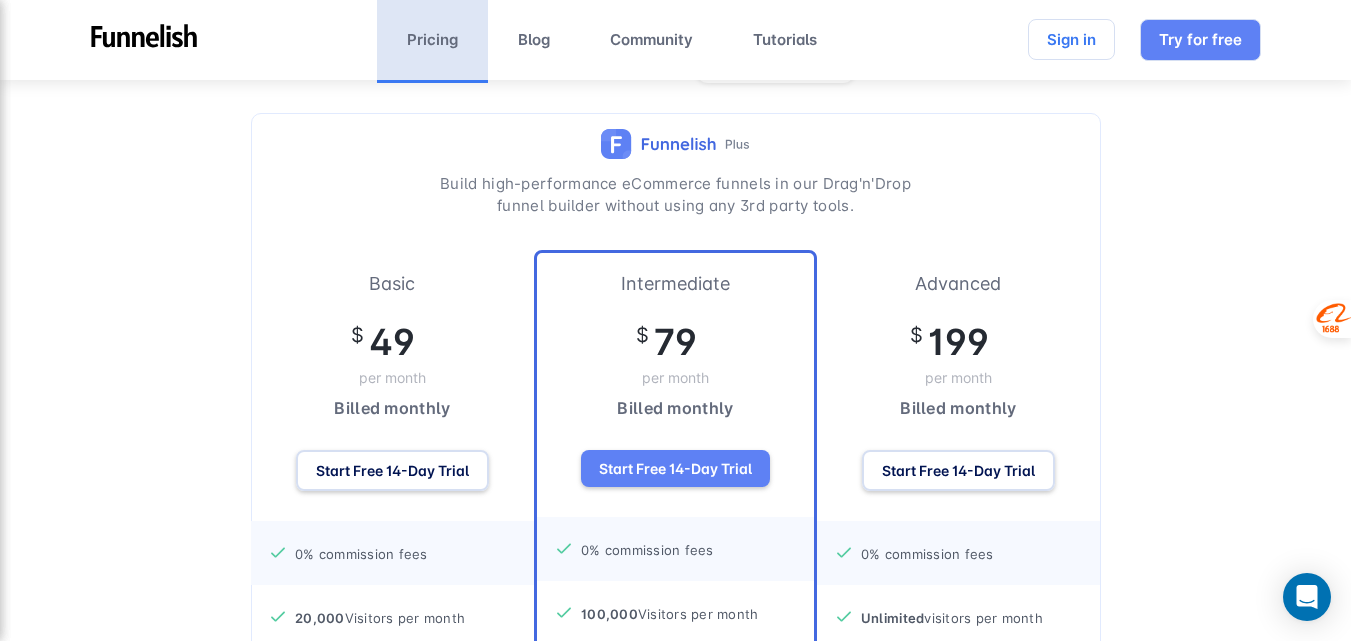 click on "Our pricing
24/7 Support
No credit card required
Cancel anytime
Monthly     Yearly   Save more by going yearly!
Build high-performance eCommerce funnels in our Drag'n'Drop funnel builder without using any 3rd party tools.
Basic   $
49
per month
Billed monthly
Start Free 14-Day Trial
0% commission fees   20,000  Visitors per month   Unlimited  sales   Share funnels with your
unique affiliate link   20  Funnels   100  Pages   Unlimited products   Unlimited  product automations   1  Workflow Automation (per funnel)   1  Custom domain   3  Payment gateways       24/7 chat and email support   FREE  custom coding support   Paid done-for-you funnels and migration services Intermediate   $
79
100,000" at bounding box center [675, 842] 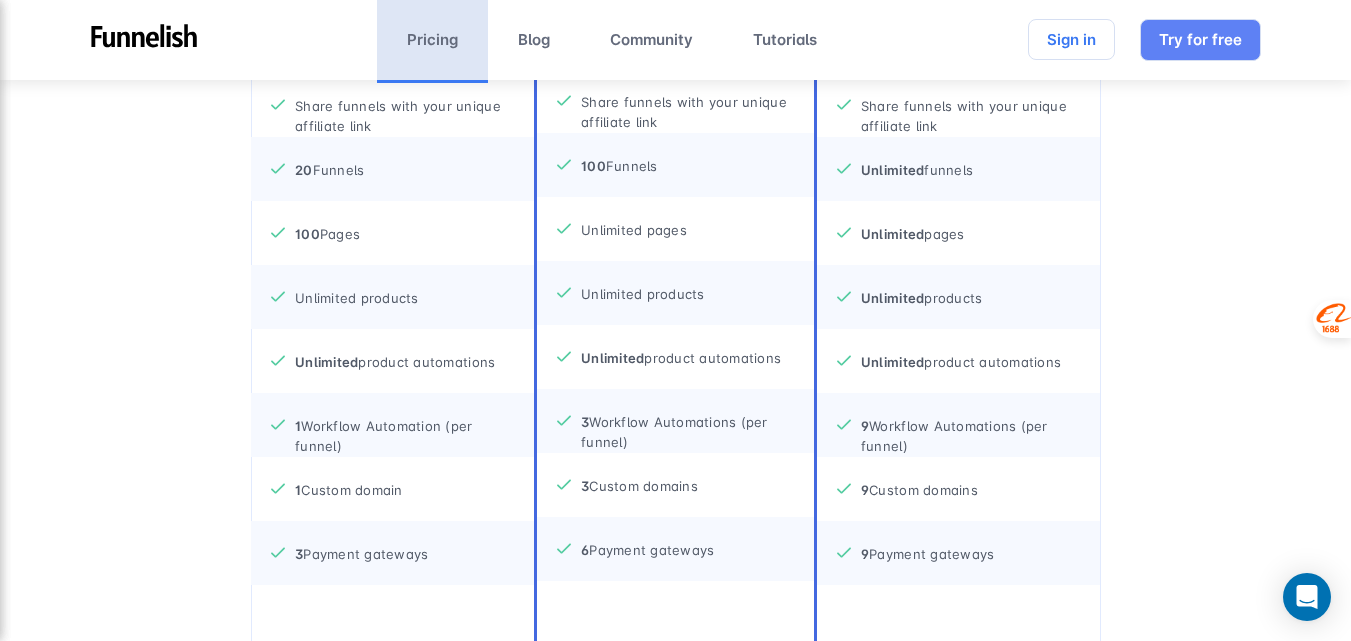 scroll, scrollTop: 917, scrollLeft: 0, axis: vertical 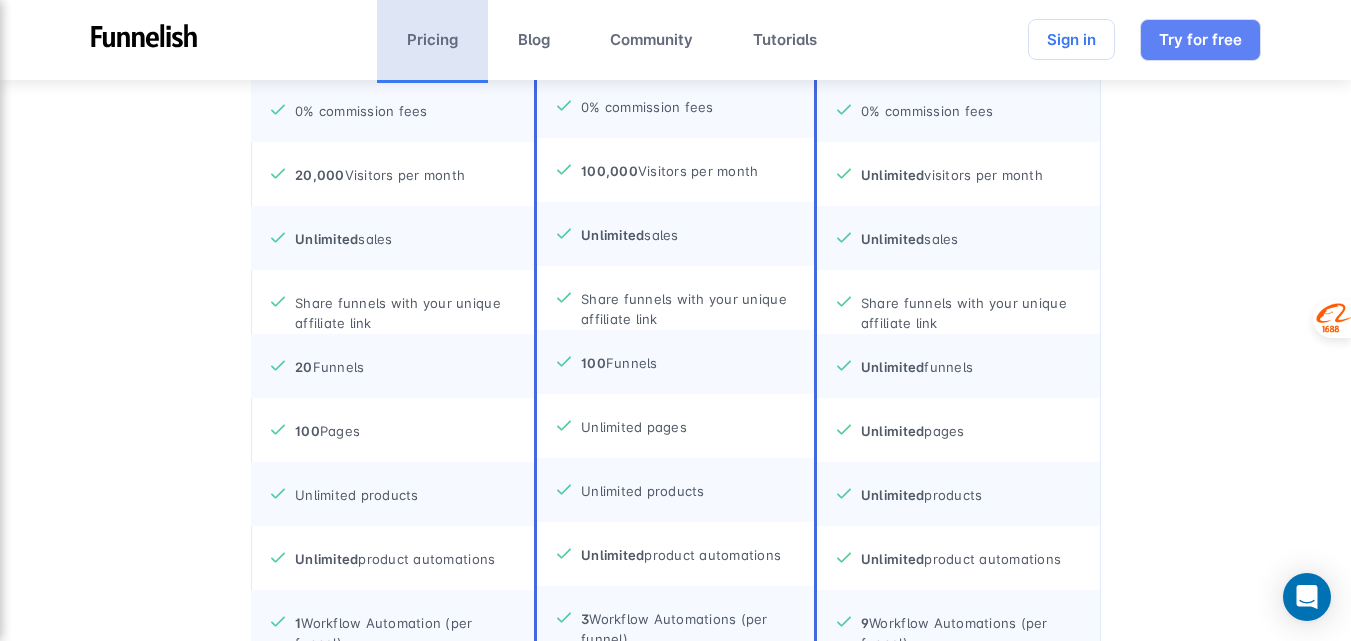 click on "Pricing   Blog   Community   Tutorials   Sign in   Try for free" at bounding box center [676, 40] 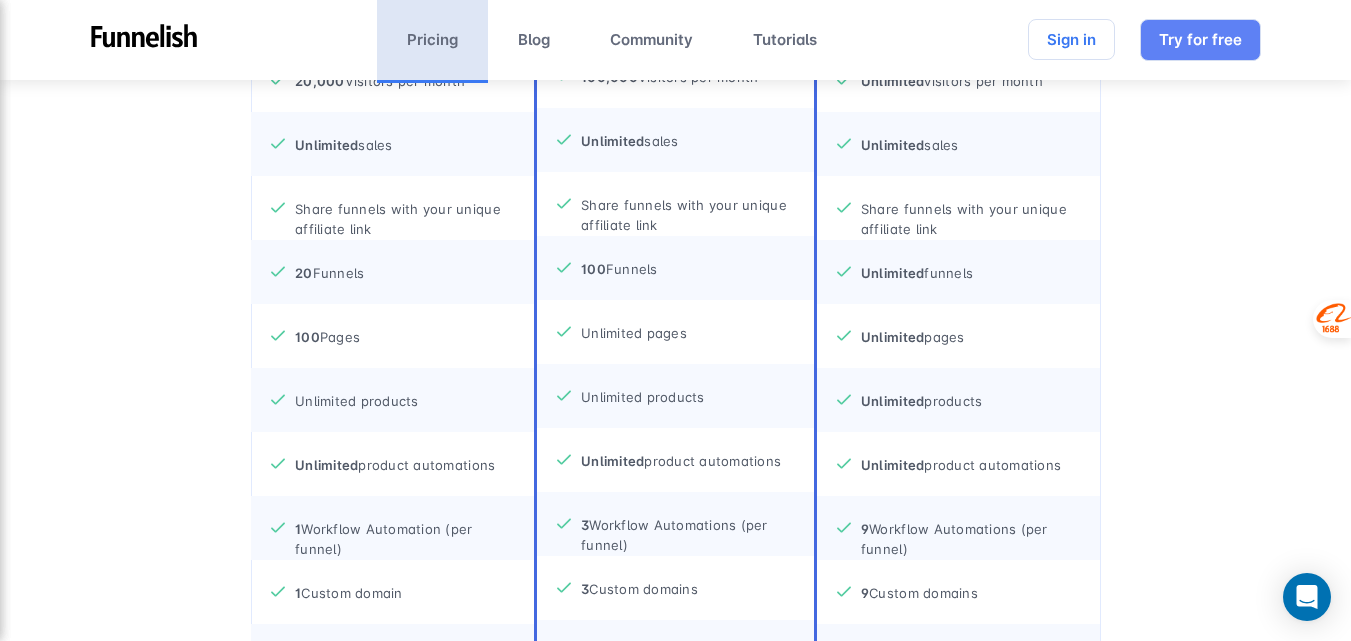 scroll, scrollTop: 800, scrollLeft: 0, axis: vertical 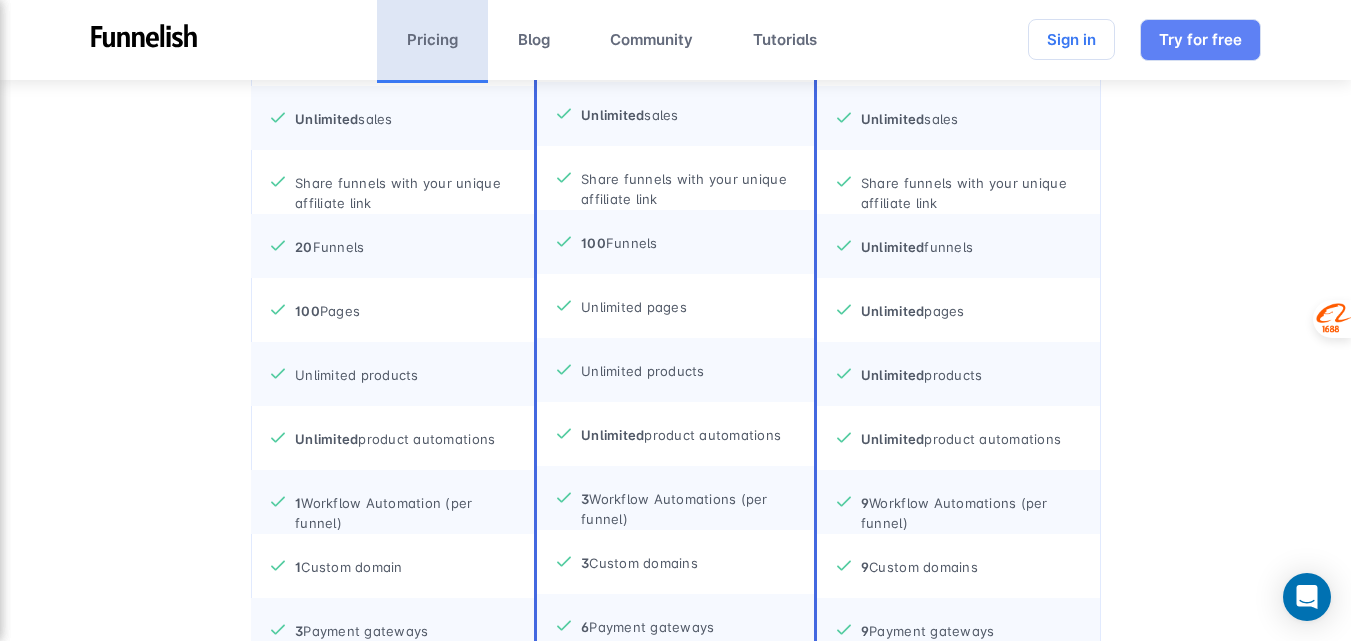 click on "Build high-performance eCommerce funnels in our Drag'n'Drop funnel builder without using any 3rd party tools.
Basic   $
49
per month
Billed monthly
Start Free 14-Day Trial
0% commission fees   20,000  Visitors per month   Unlimited  sales   Share funnels with your
unique affiliate link   20  Funnels   100  Pages   Unlimited products   Unlimited  product automations   1  Workflow Automation (per funnel)   1  Custom domain   3  Payment gateways       24/7 chat and email support   FREE  custom coding support   Paid done-for-you funnels and migration services Intermediate   $
79
per month
Billed monthly
Start Free 14-Day Trial
0% commission fees" at bounding box center [675, 265] 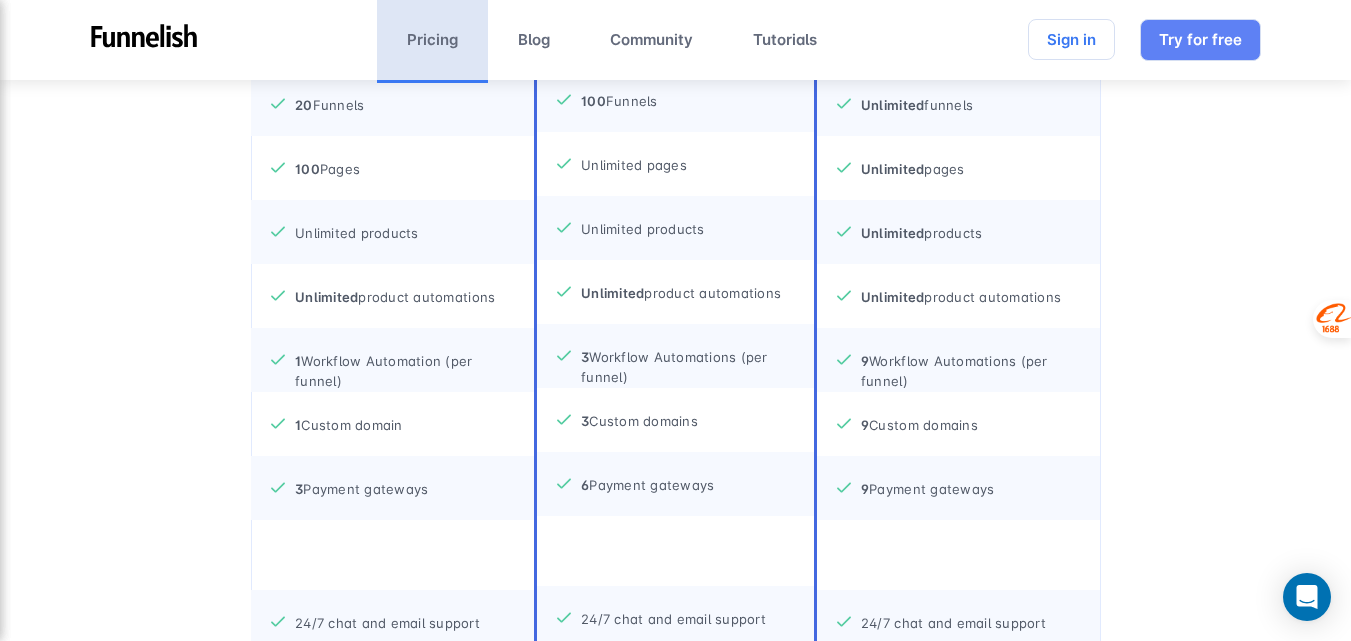 scroll, scrollTop: 960, scrollLeft: 0, axis: vertical 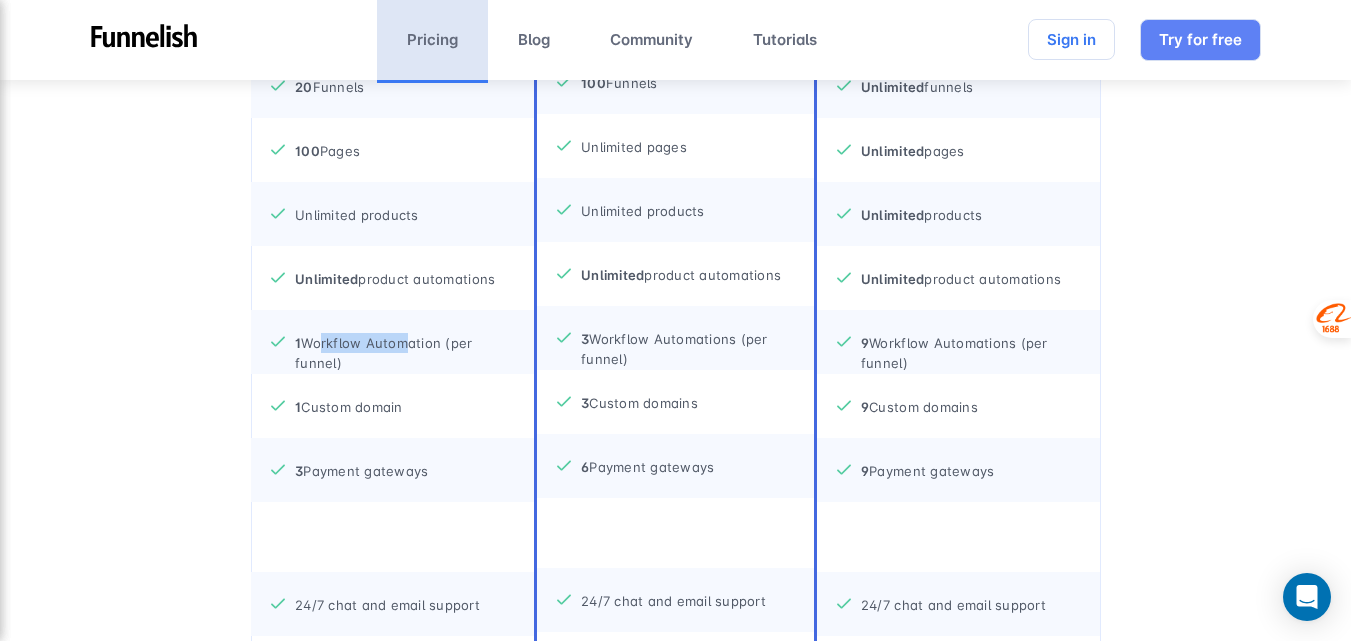 drag, startPoint x: 327, startPoint y: 340, endPoint x: 225, endPoint y: 333, distance: 102.239914 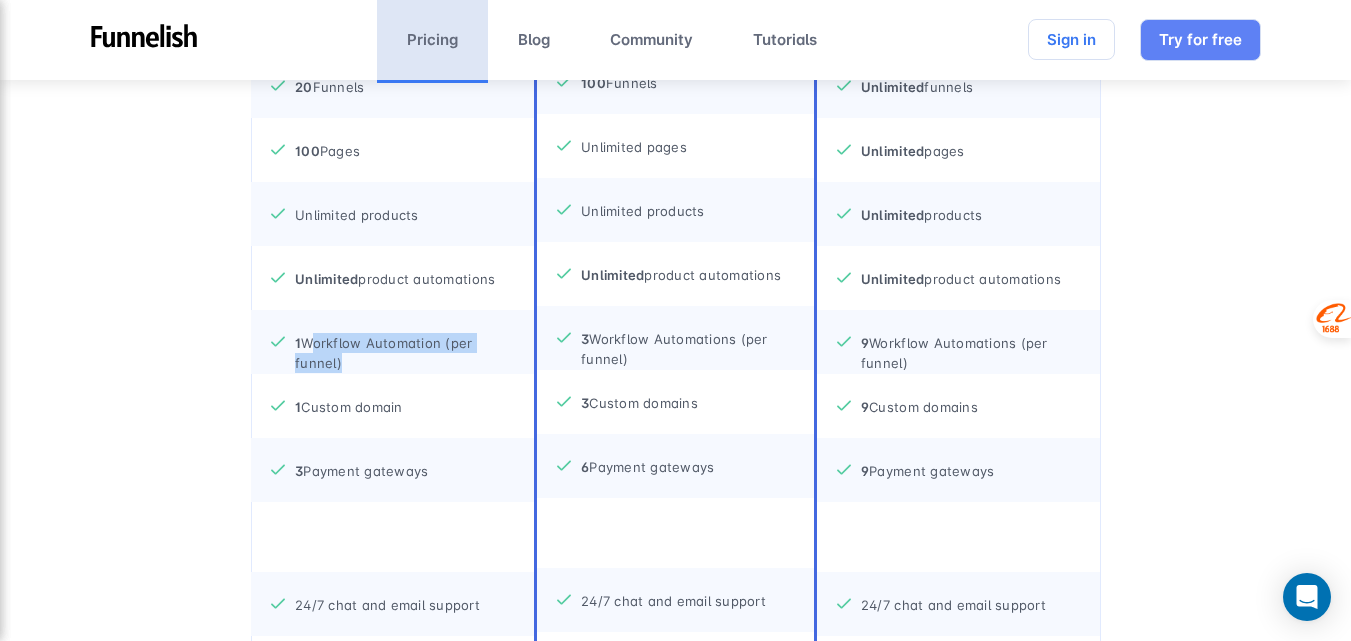 drag, startPoint x: 305, startPoint y: 343, endPoint x: 452, endPoint y: 374, distance: 150.23315 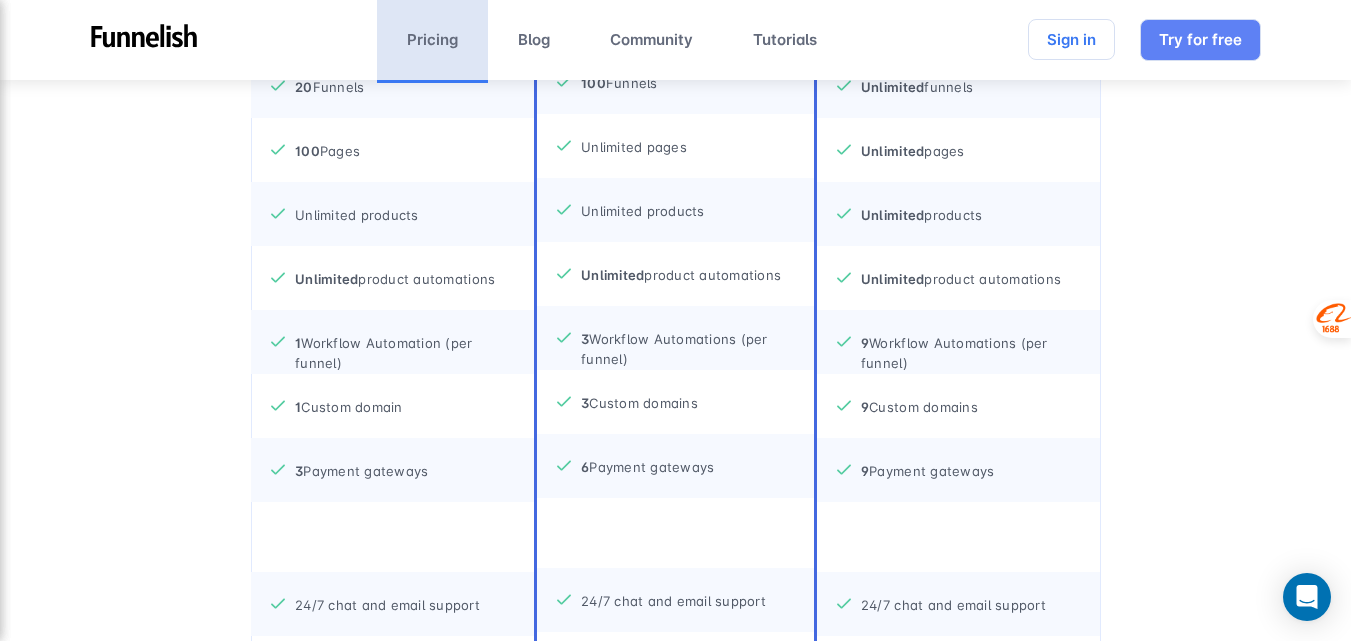 click on "Build high-performance eCommerce funnels in our Drag'n'Drop funnel builder without using any 3rd party tools.
Basic   $
49
per month
Billed monthly
Start Free 14-Day Trial
0% commission fees   20,000  Visitors per month   Unlimited  sales   Share funnels with your
unique affiliate link   20  Funnels   100  Pages   Unlimited products   Unlimited  product automations   1  Workflow Automation (per funnel)   1  Custom domain   3  Payment gateways       24/7 chat and email support   FREE  custom coding support   Paid done-for-you funnels and migration services Intermediate   $
79
per month
Billed monthly
Start Free 14-Day Trial
0% commission fees" at bounding box center (675, 105) 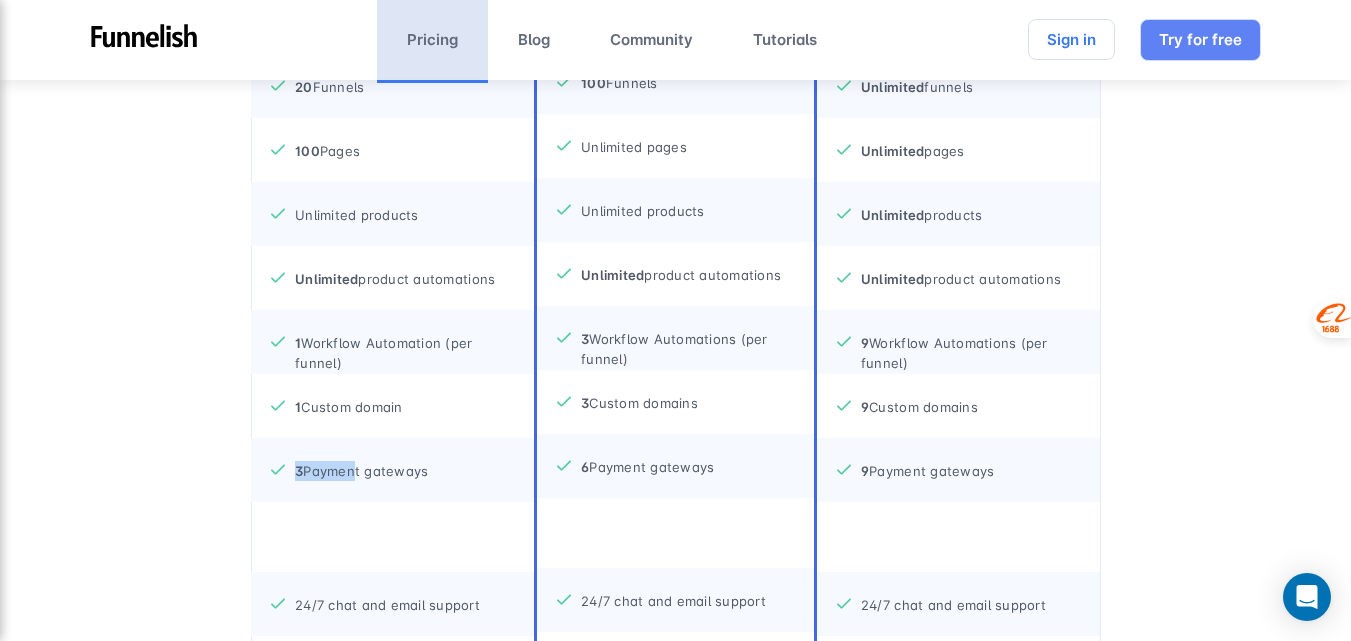 drag, startPoint x: 442, startPoint y: 473, endPoint x: 366, endPoint y: 472, distance: 76.00658 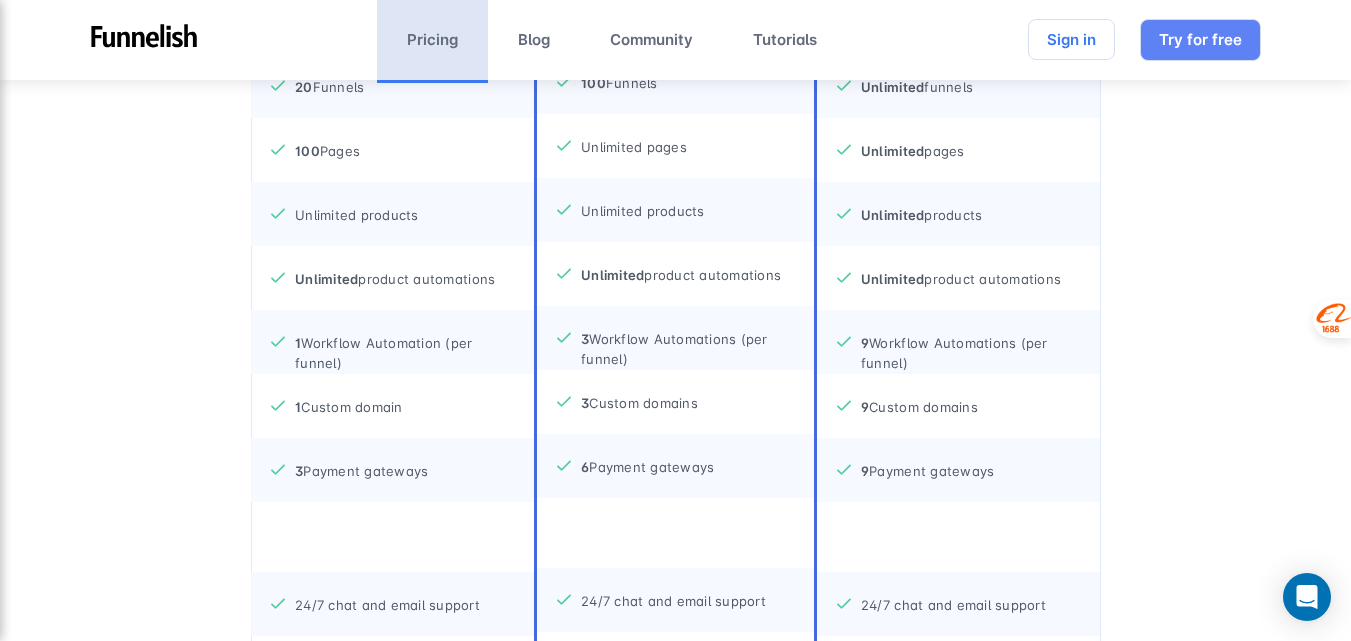 click on "3  Payment gateways" at bounding box center (392, 470) 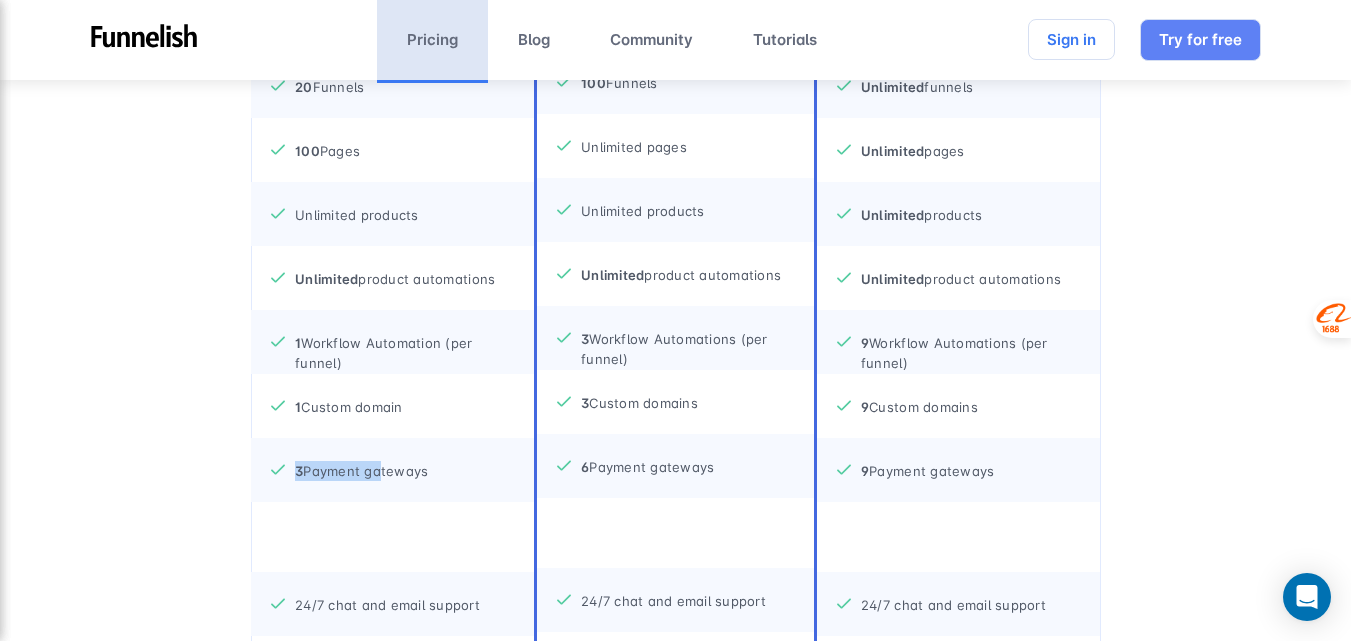 drag, startPoint x: 435, startPoint y: 476, endPoint x: 377, endPoint y: 474, distance: 58.034473 